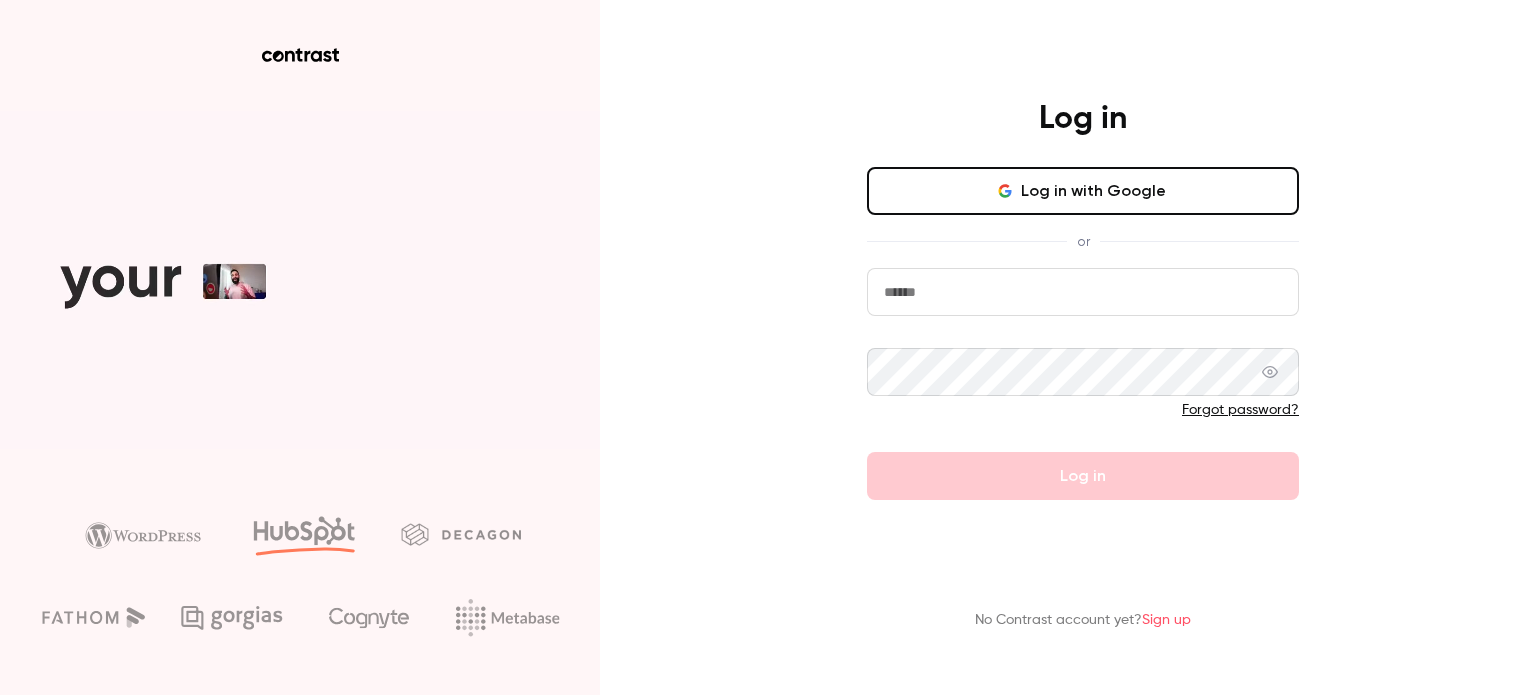 scroll, scrollTop: 0, scrollLeft: 0, axis: both 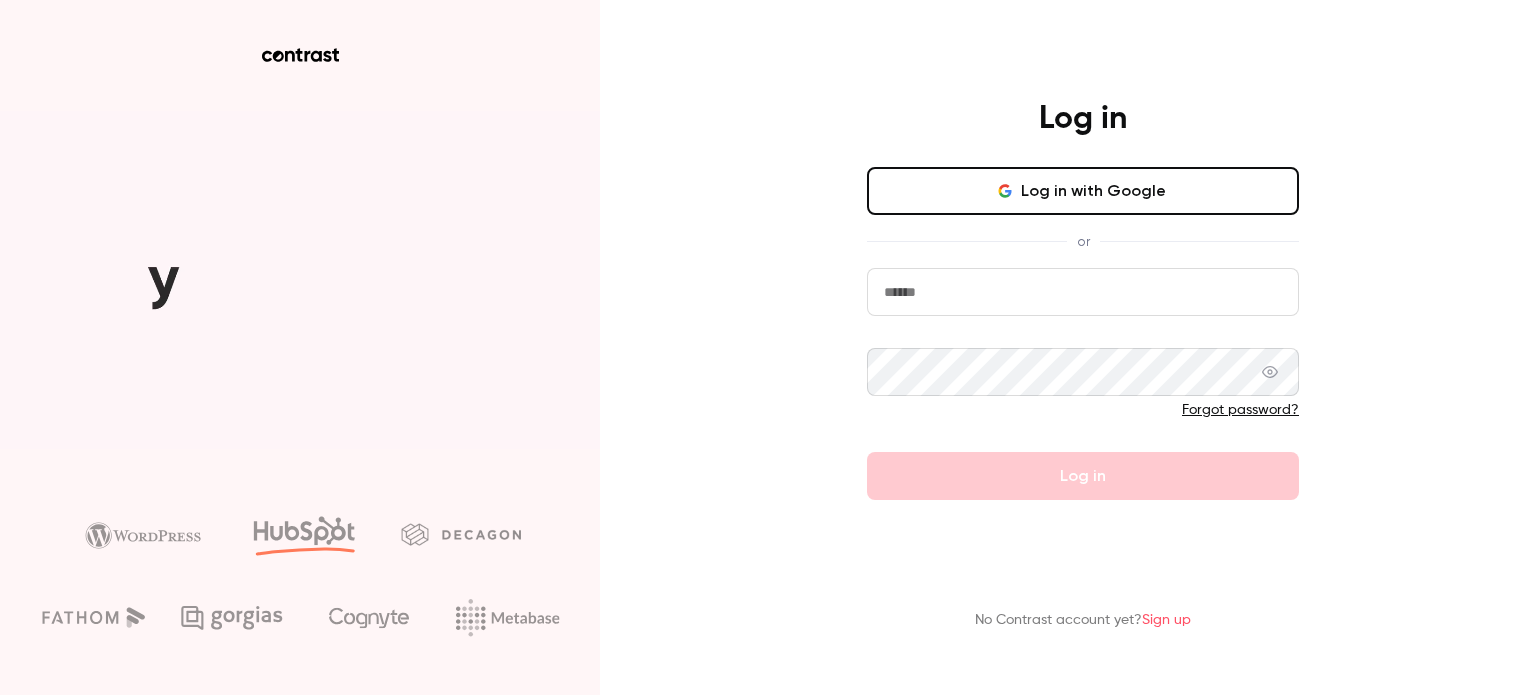 click at bounding box center (1083, 292) 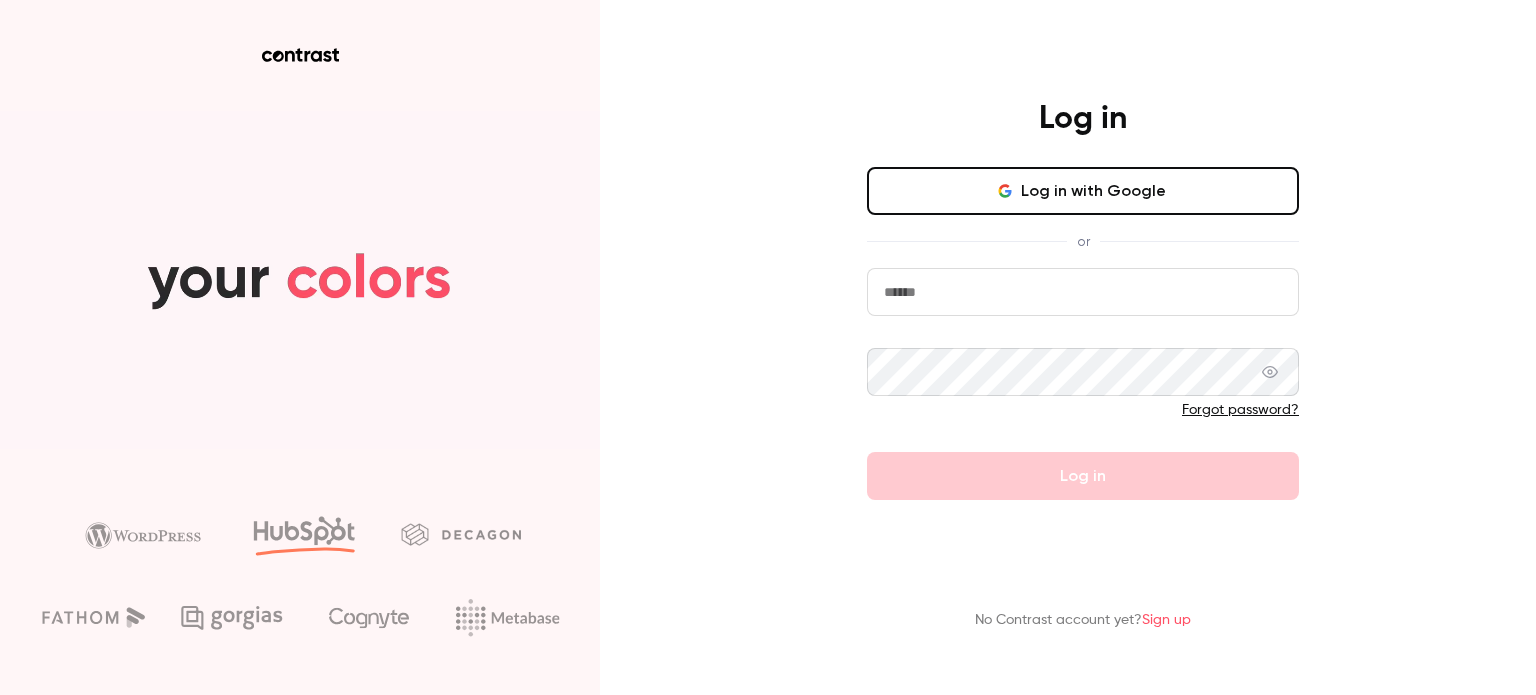 type on "**********" 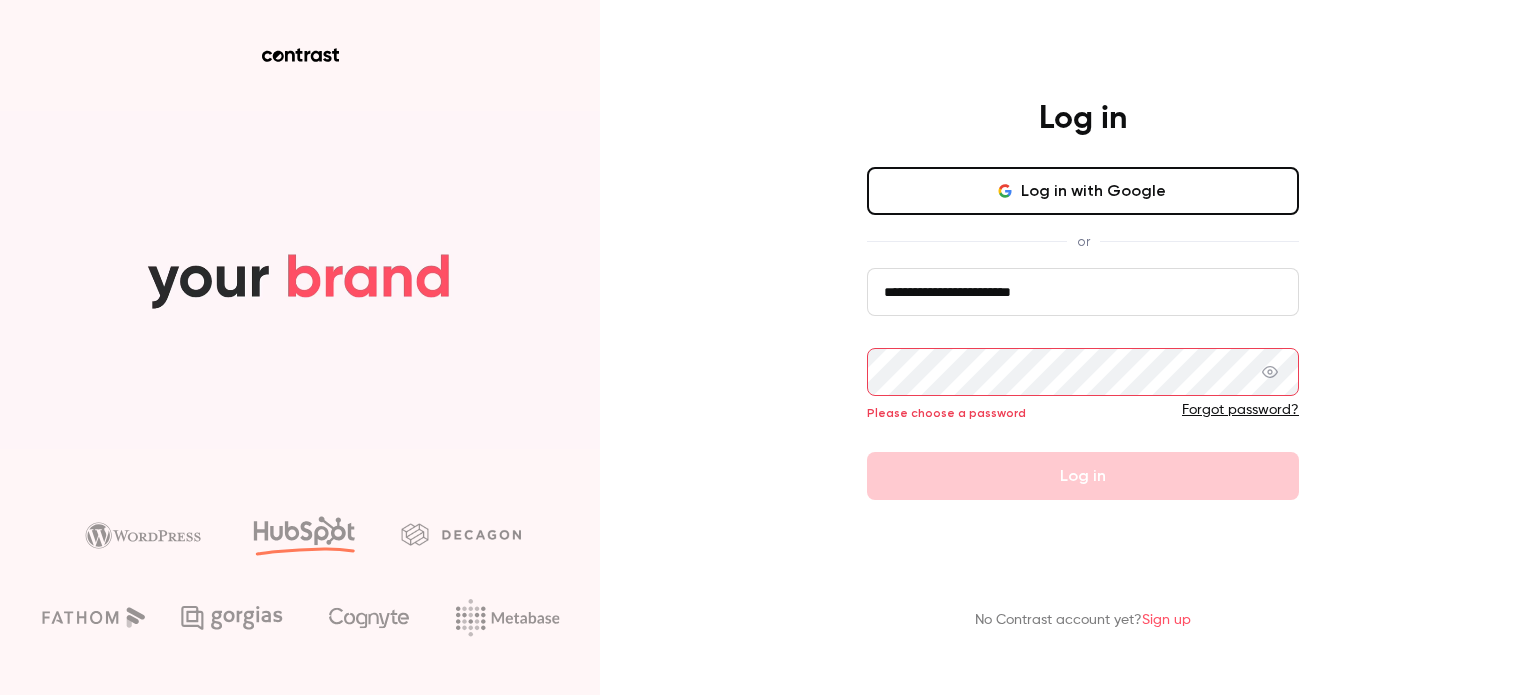 click on "Forgot password?" at bounding box center (1240, 410) 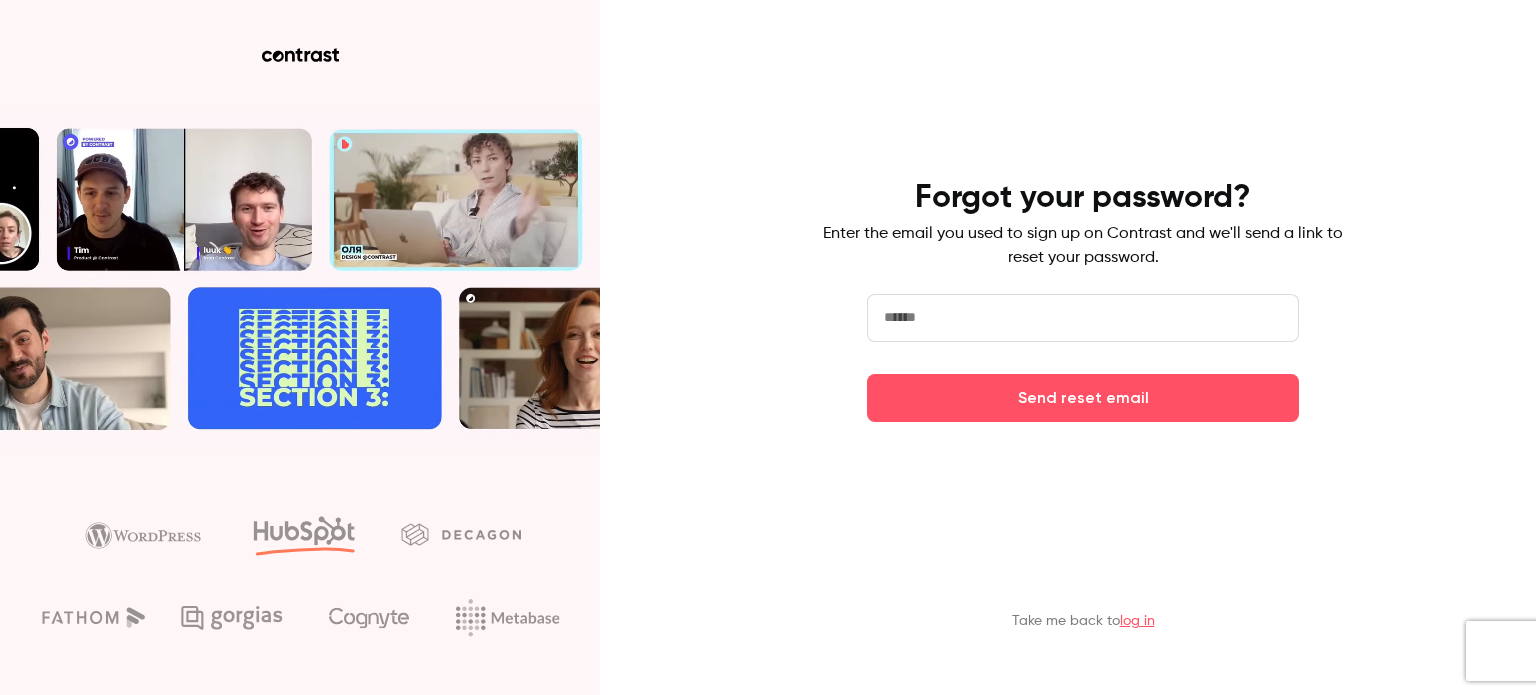 click at bounding box center [1083, 318] 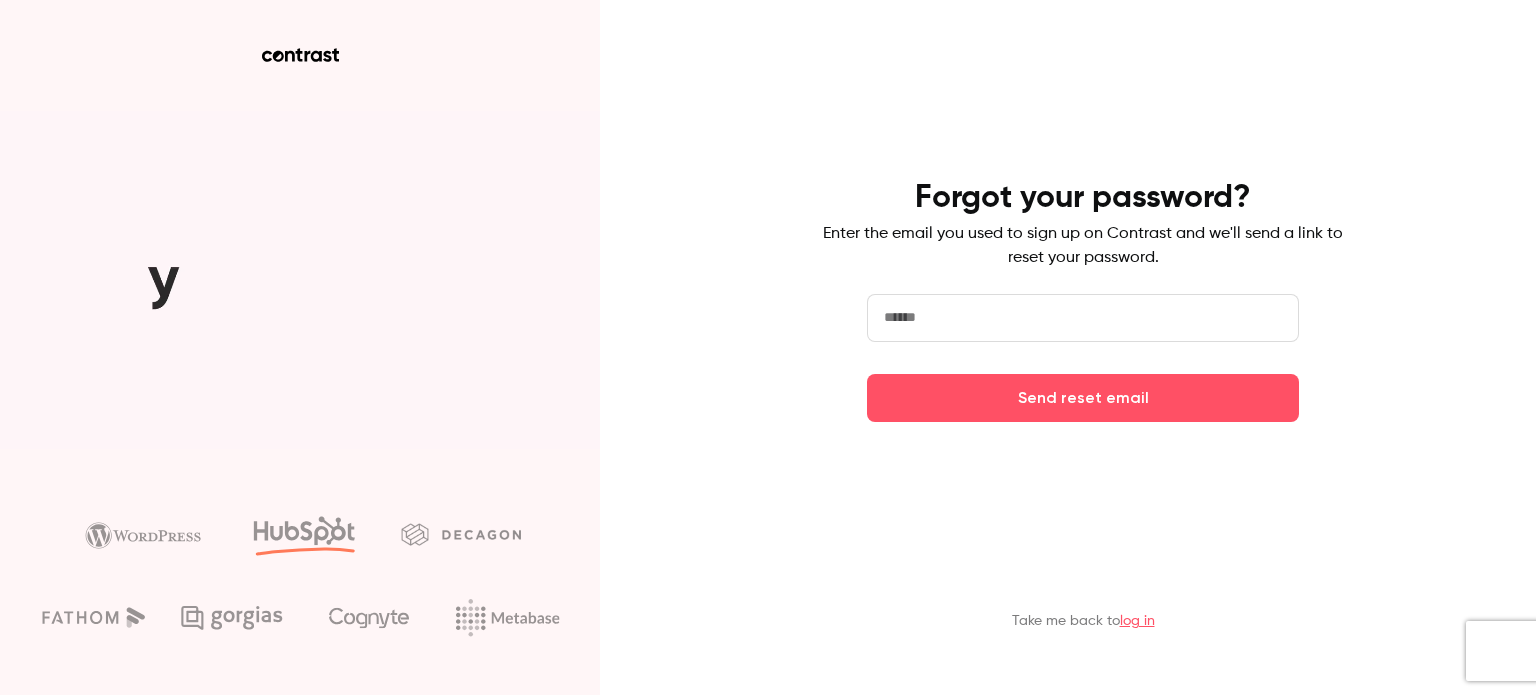 type on "**********" 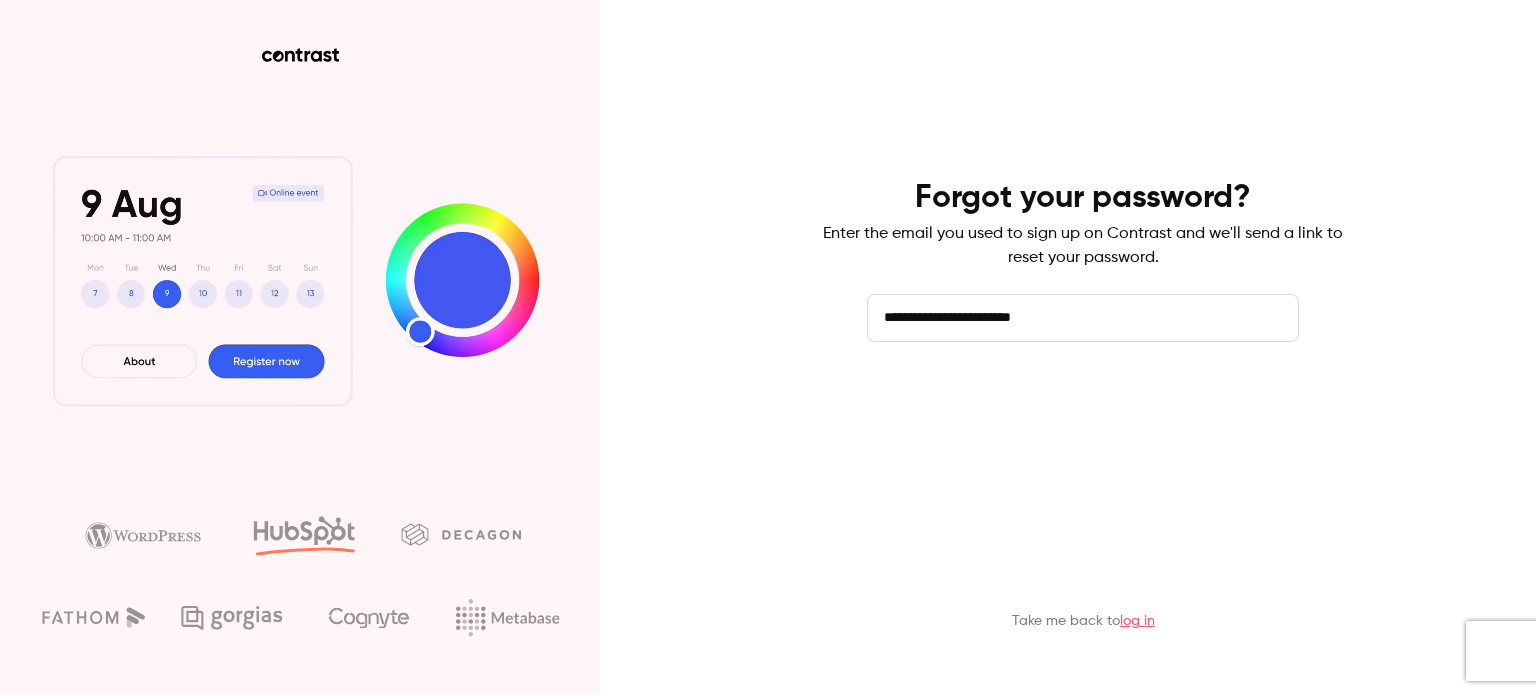 click on "Send reset email" at bounding box center [1083, 398] 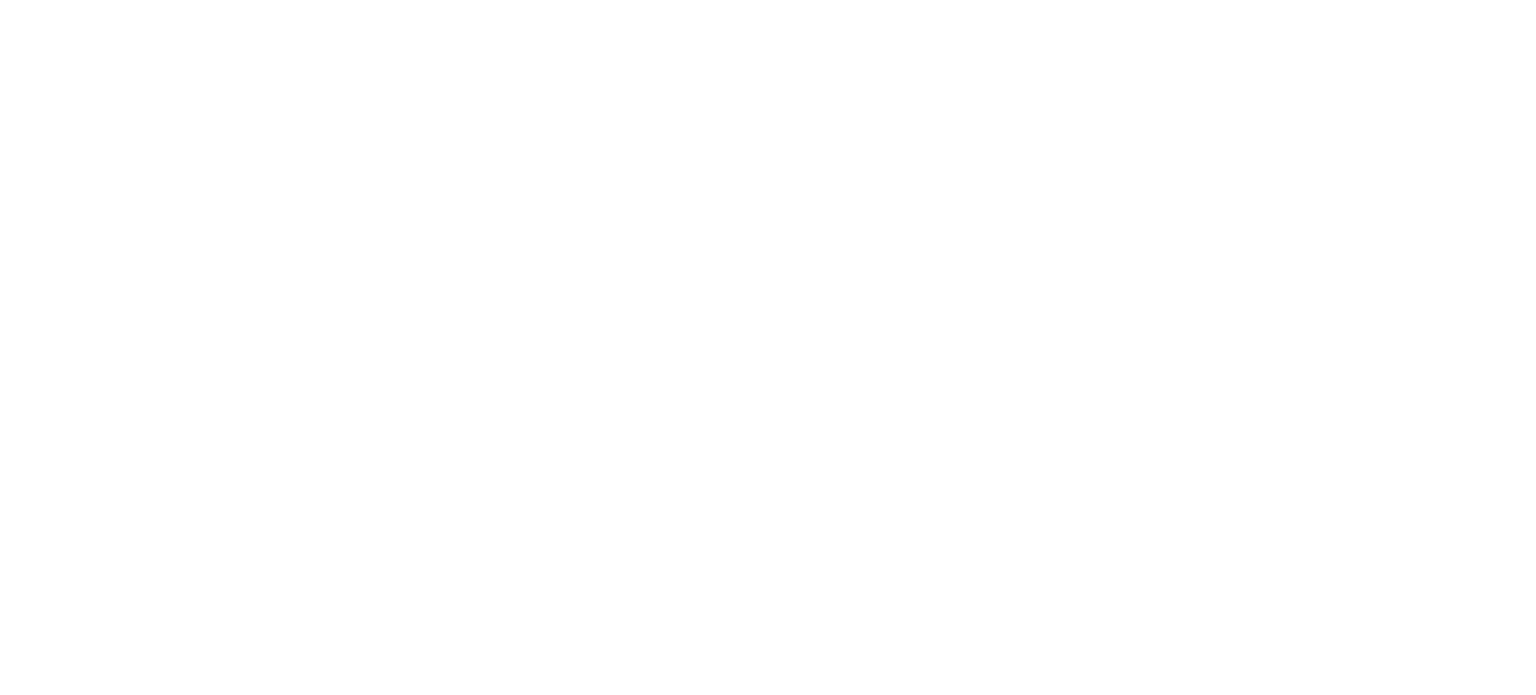 scroll, scrollTop: 0, scrollLeft: 0, axis: both 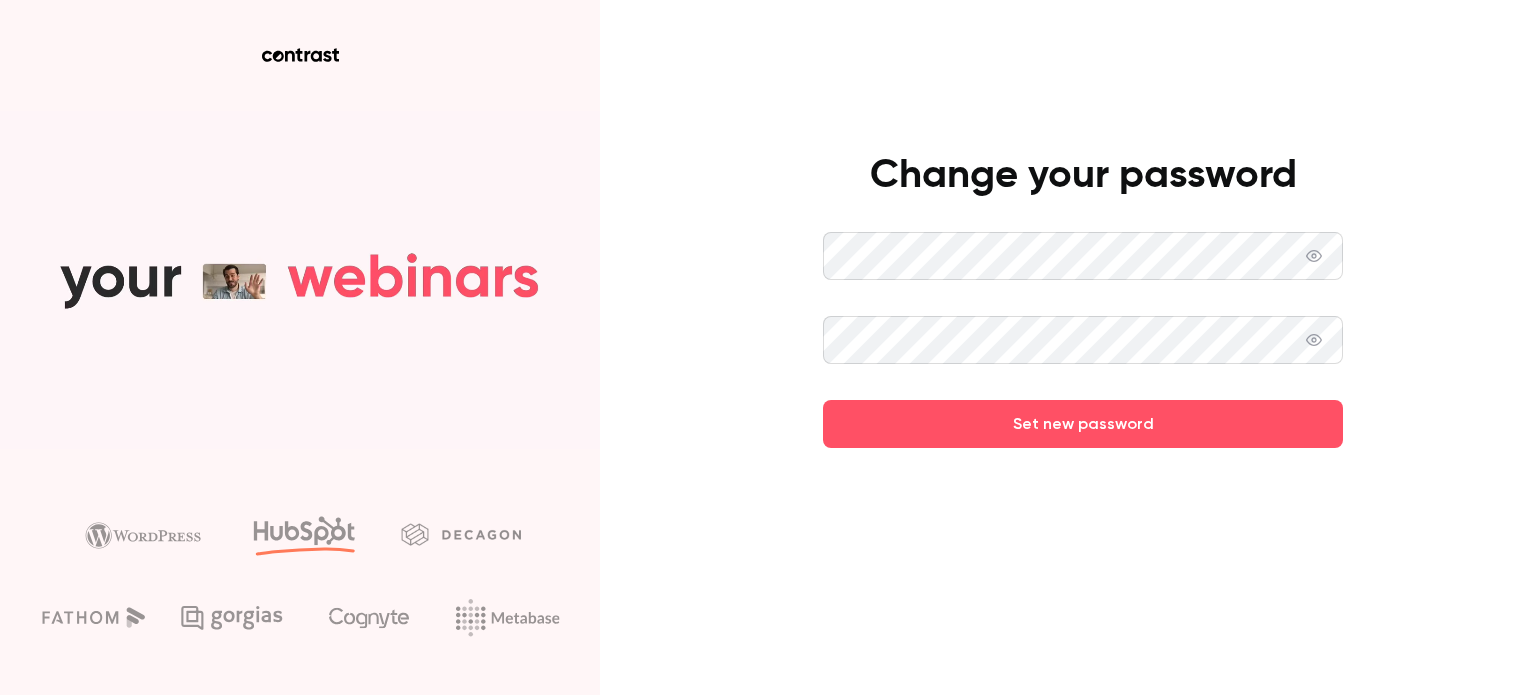 click on "Set new password" at bounding box center (1083, 424) 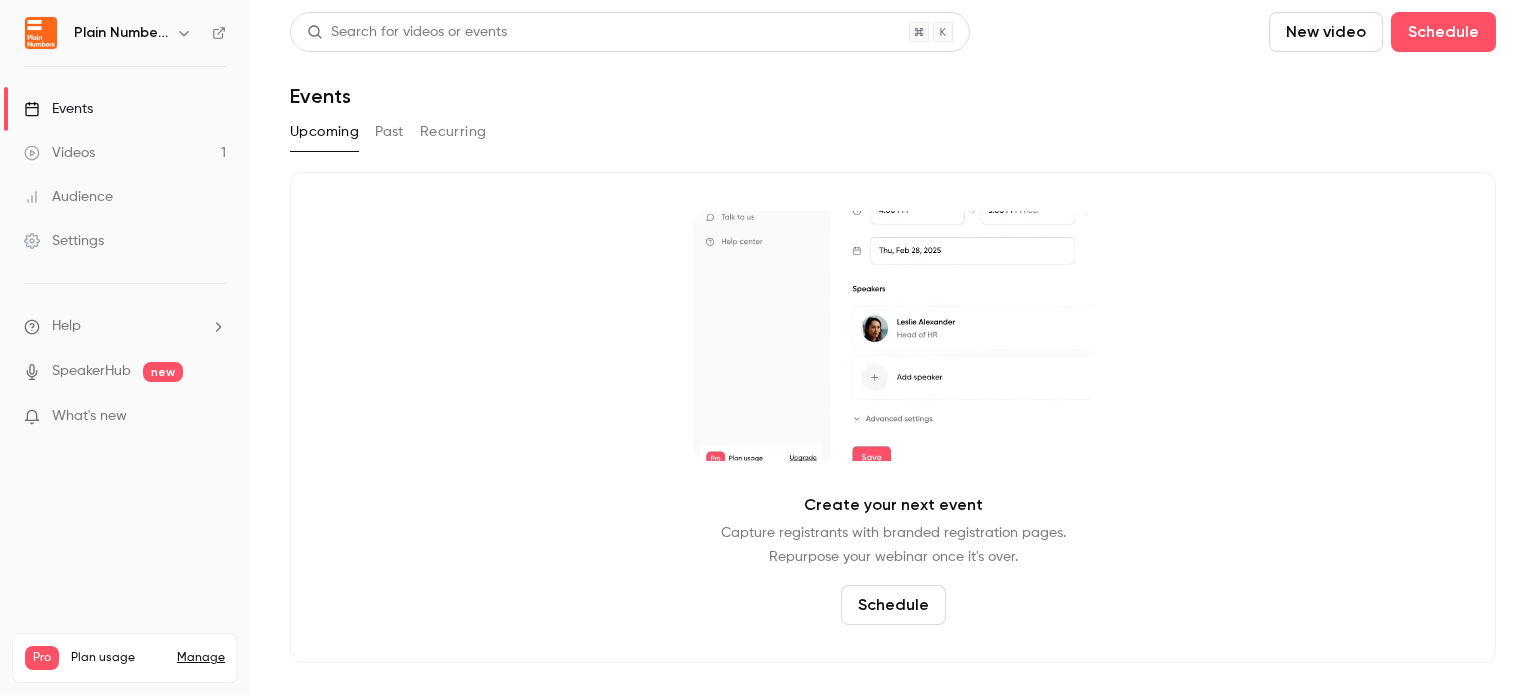 click on "New video" at bounding box center [1326, 32] 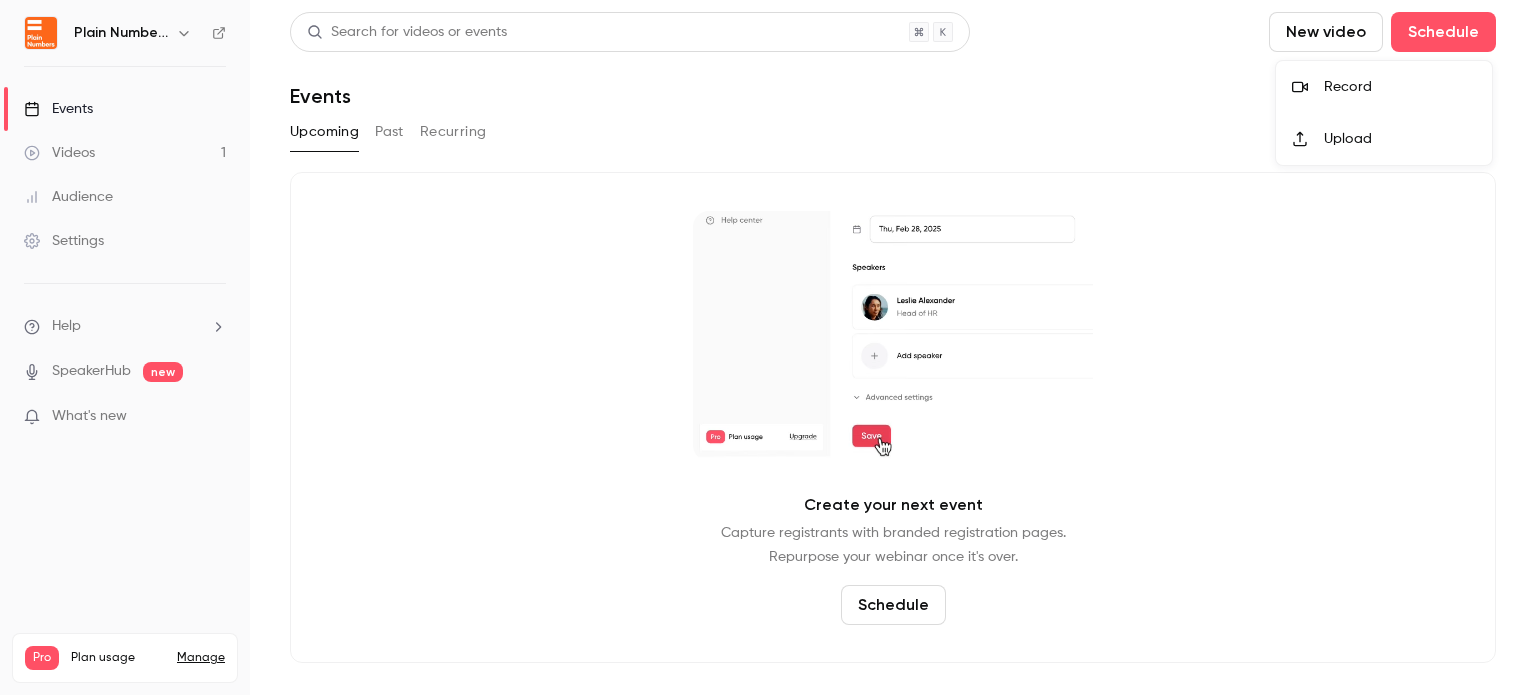 click on "Record" at bounding box center [1384, 87] 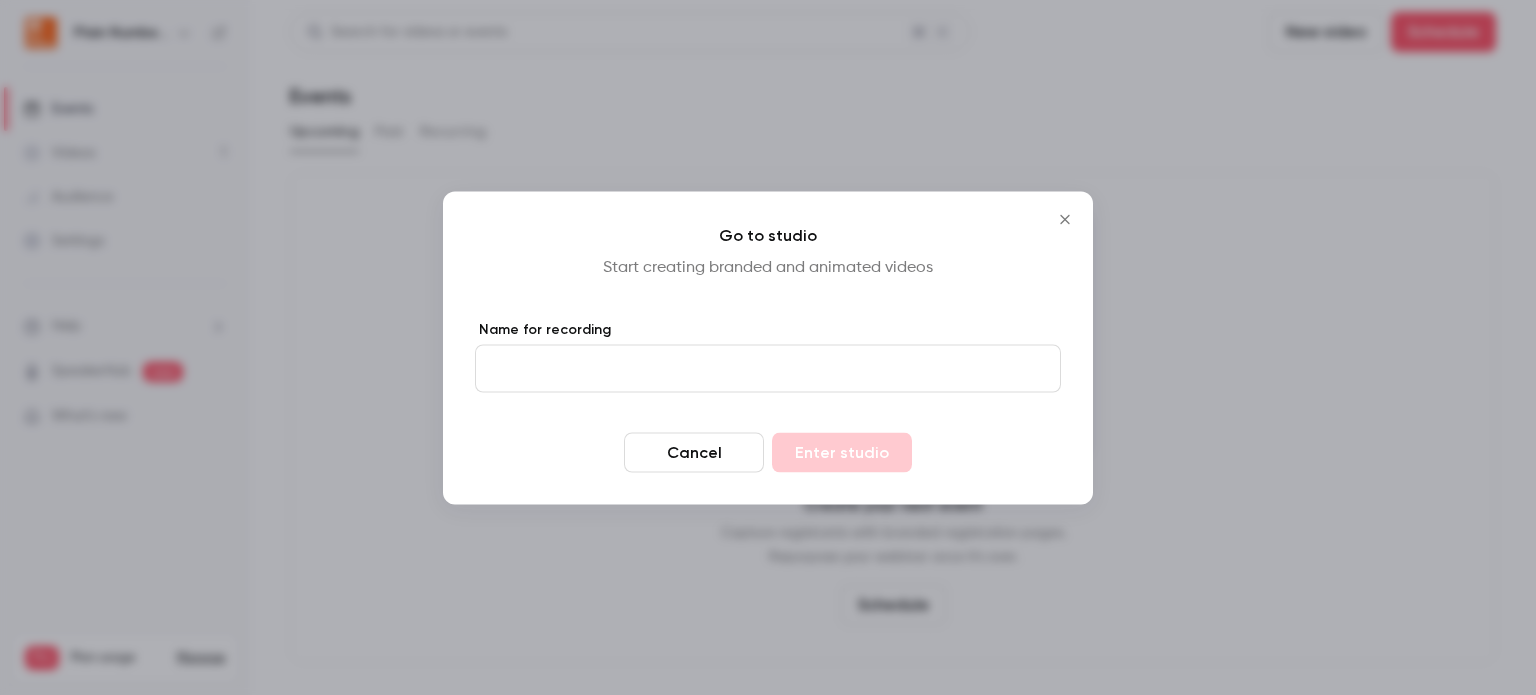 click on "Name for recording" at bounding box center [768, 368] 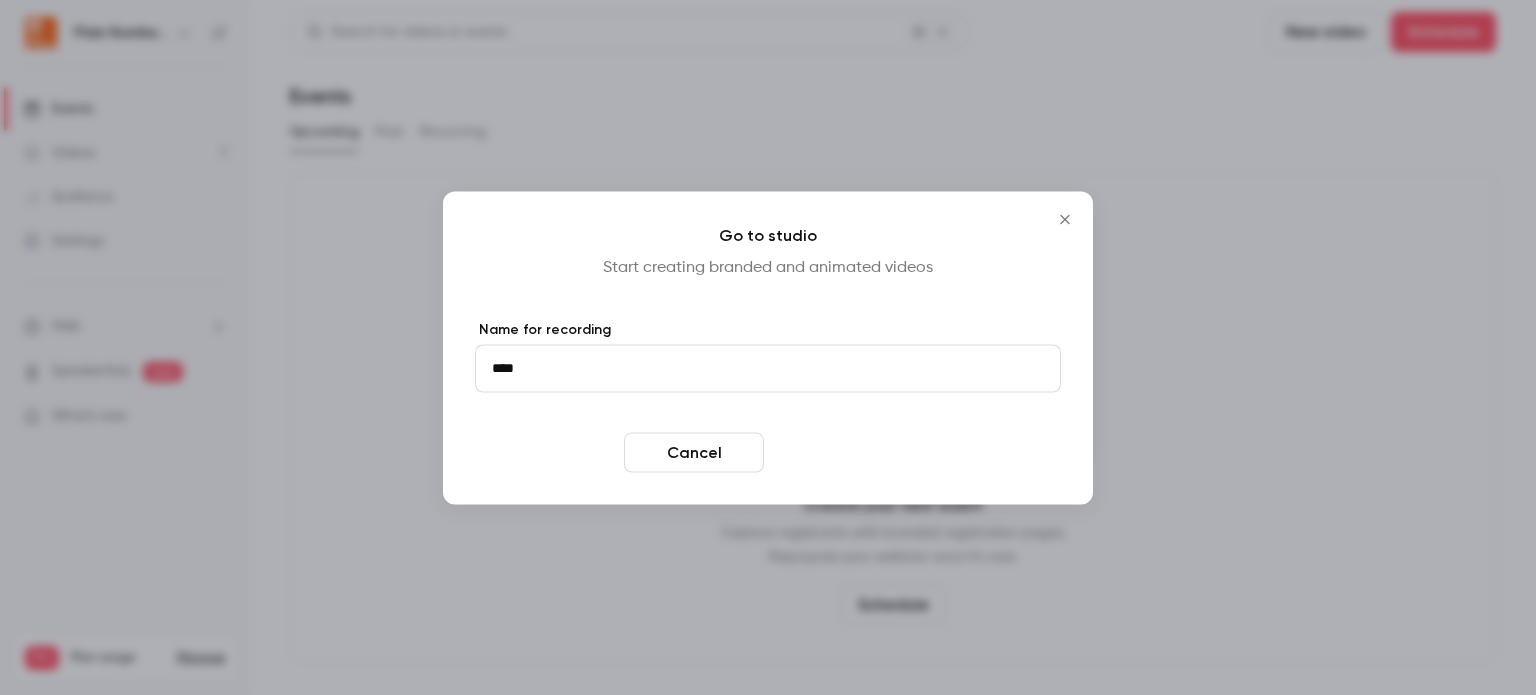 type on "****" 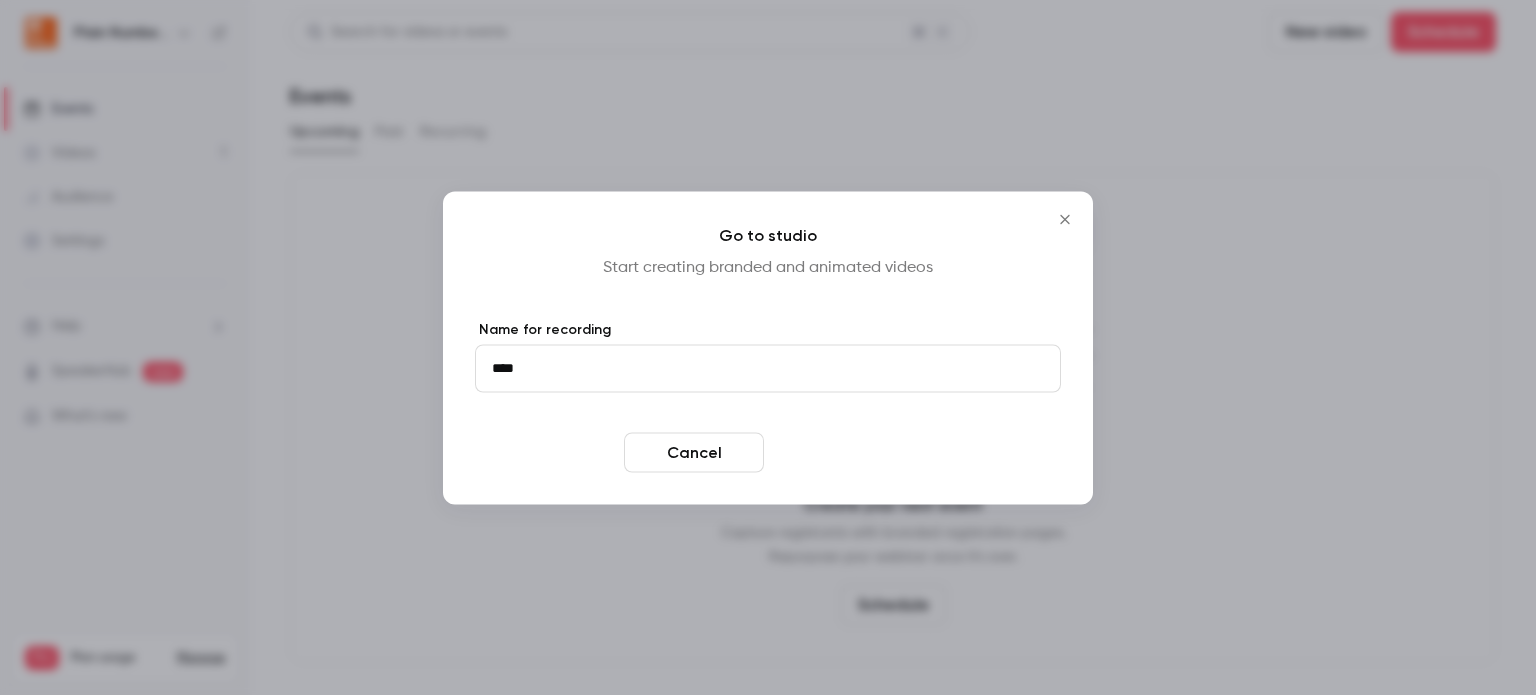 click on "Enter studio" at bounding box center [842, 452] 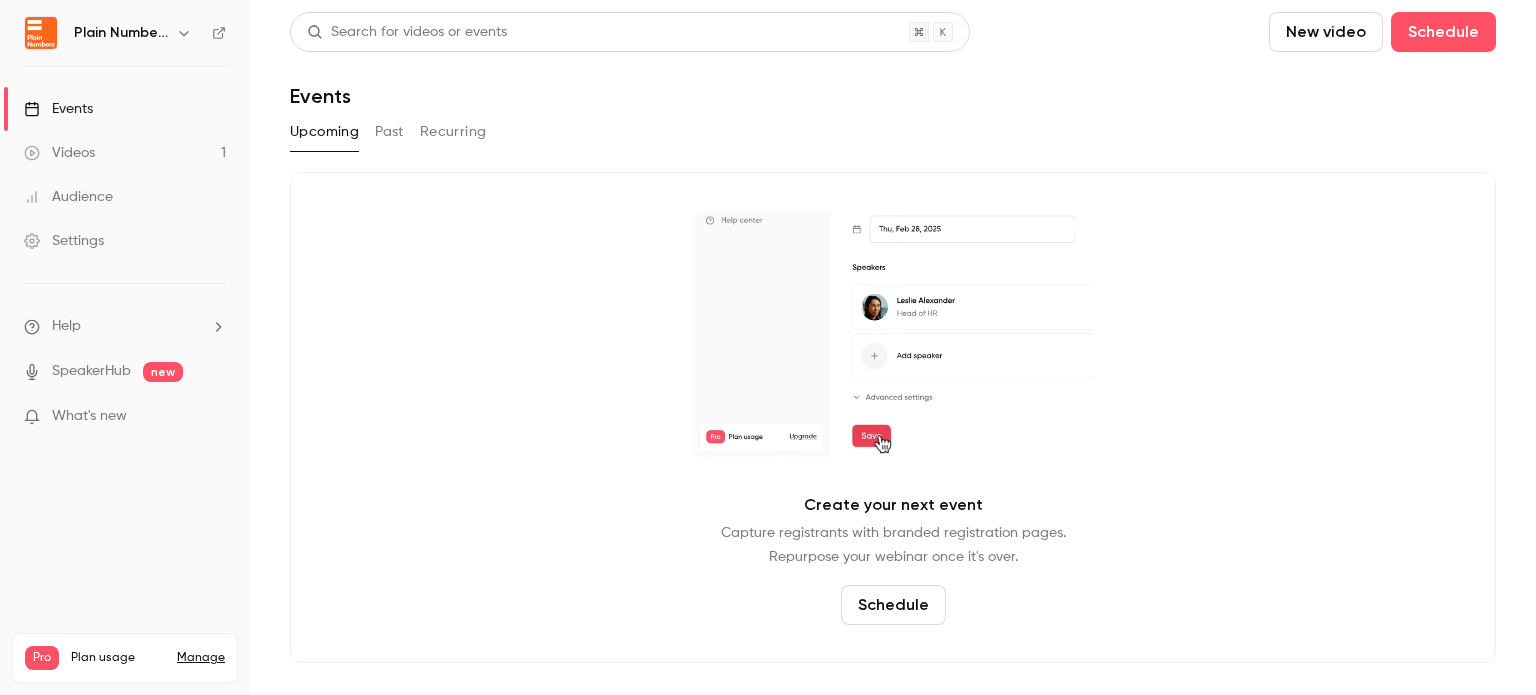 click on "What's new" at bounding box center (89, 416) 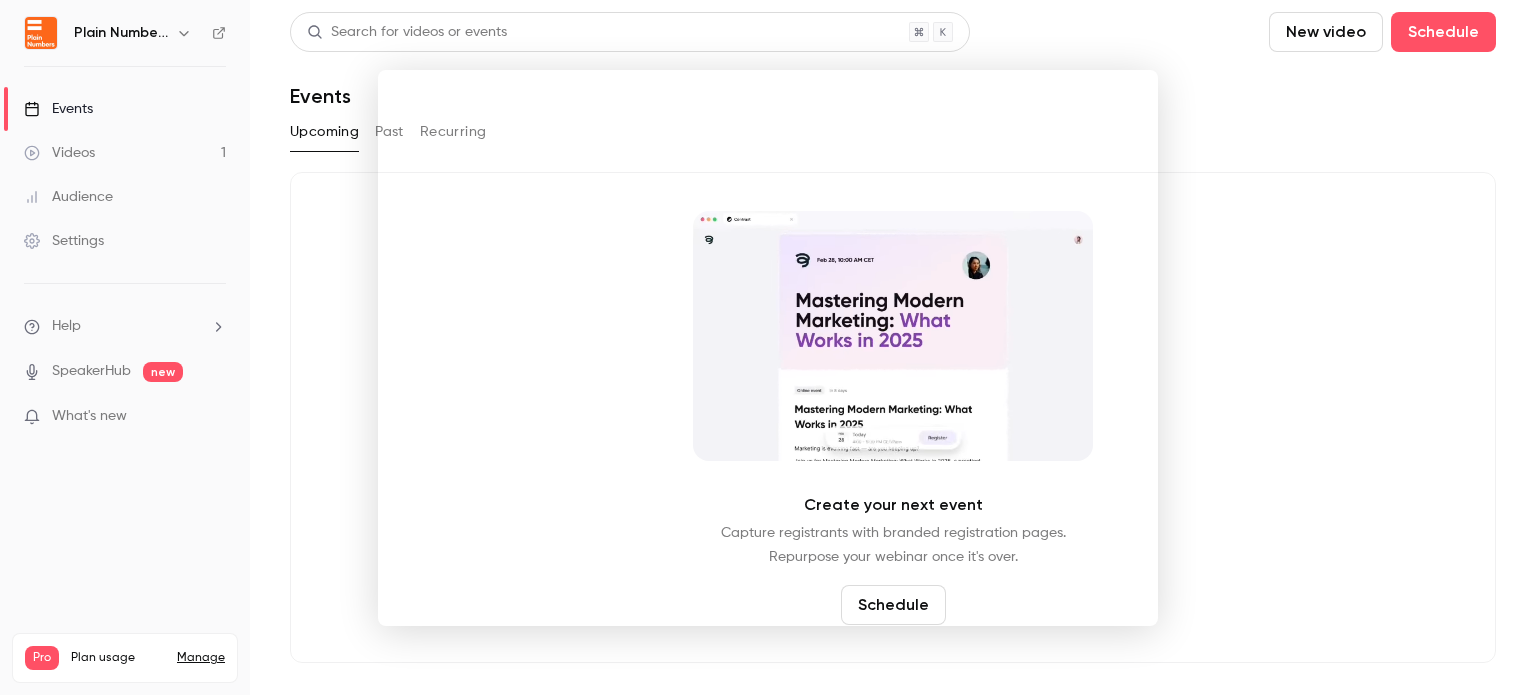 click at bounding box center [768, 347] 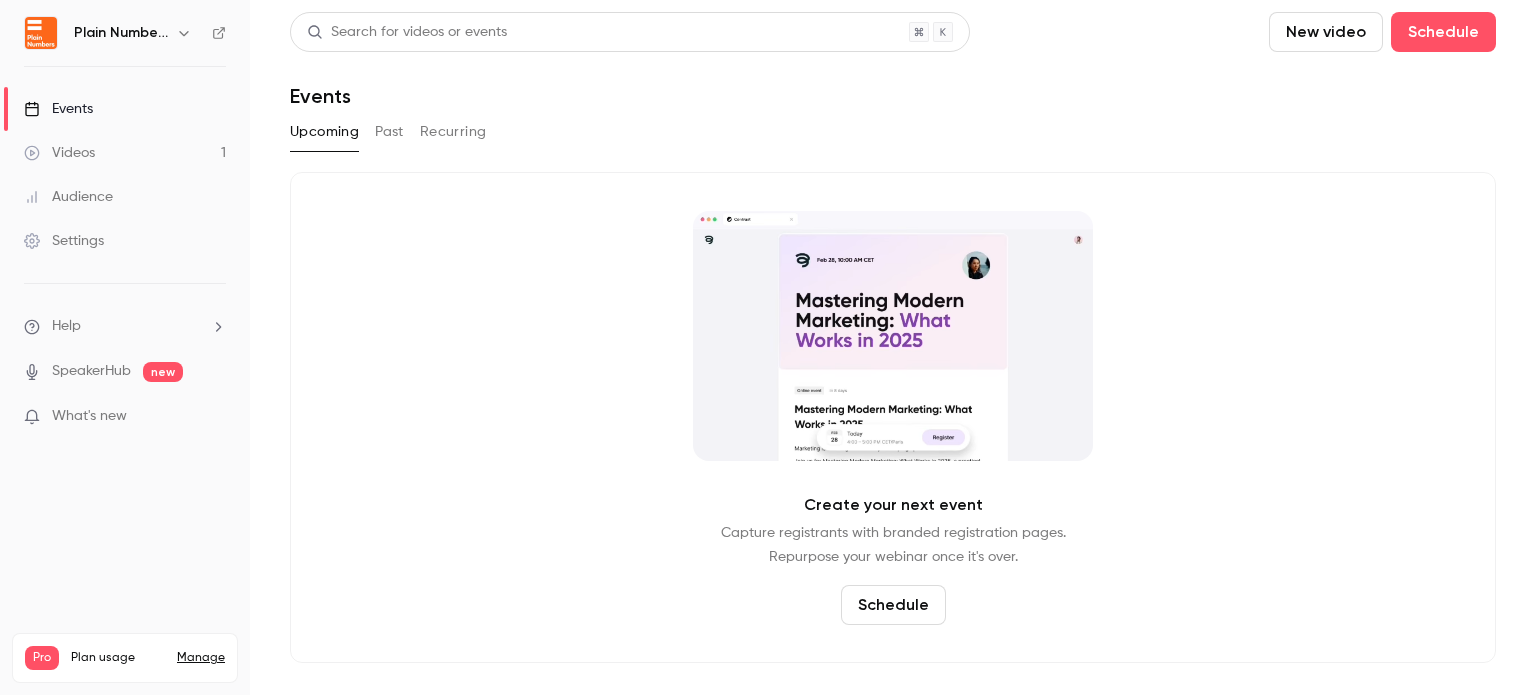 click on "Videos 1" at bounding box center (125, 153) 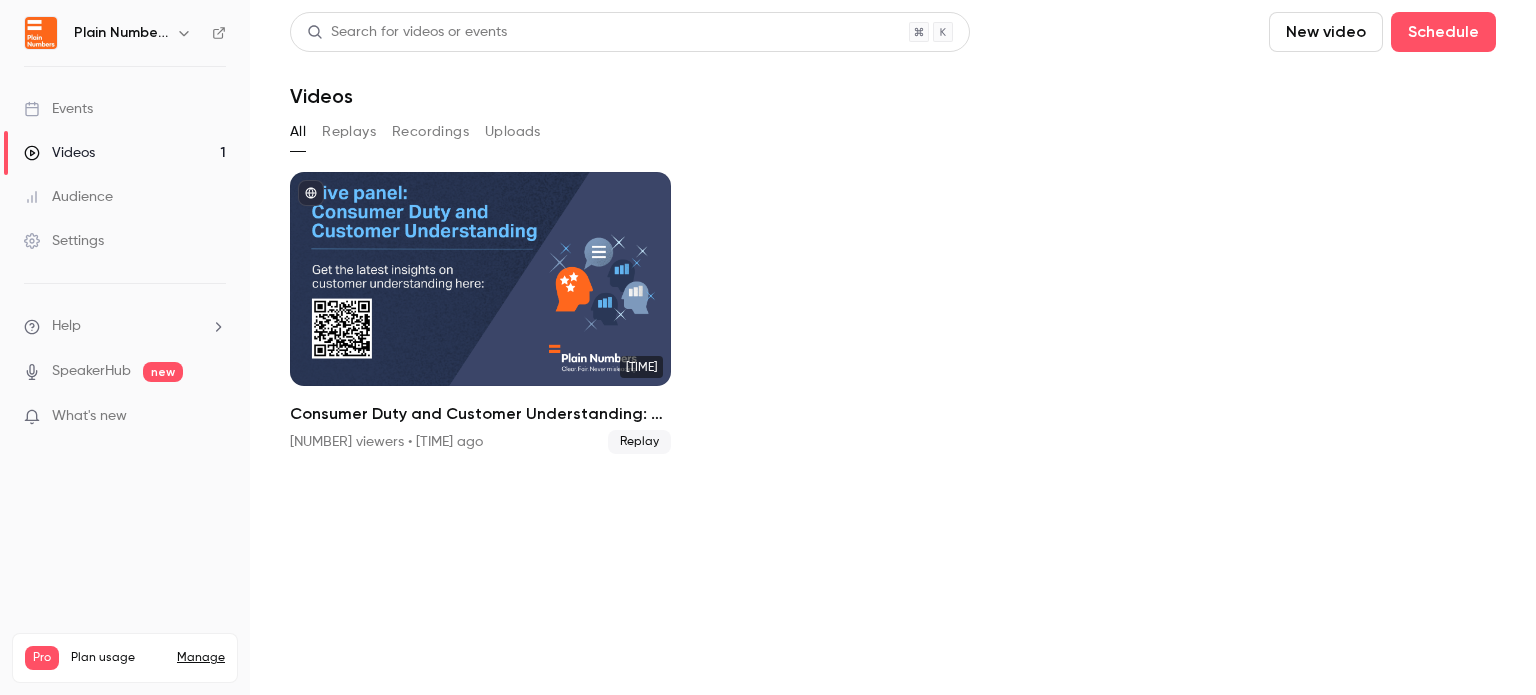 click on "Replays" at bounding box center (349, 132) 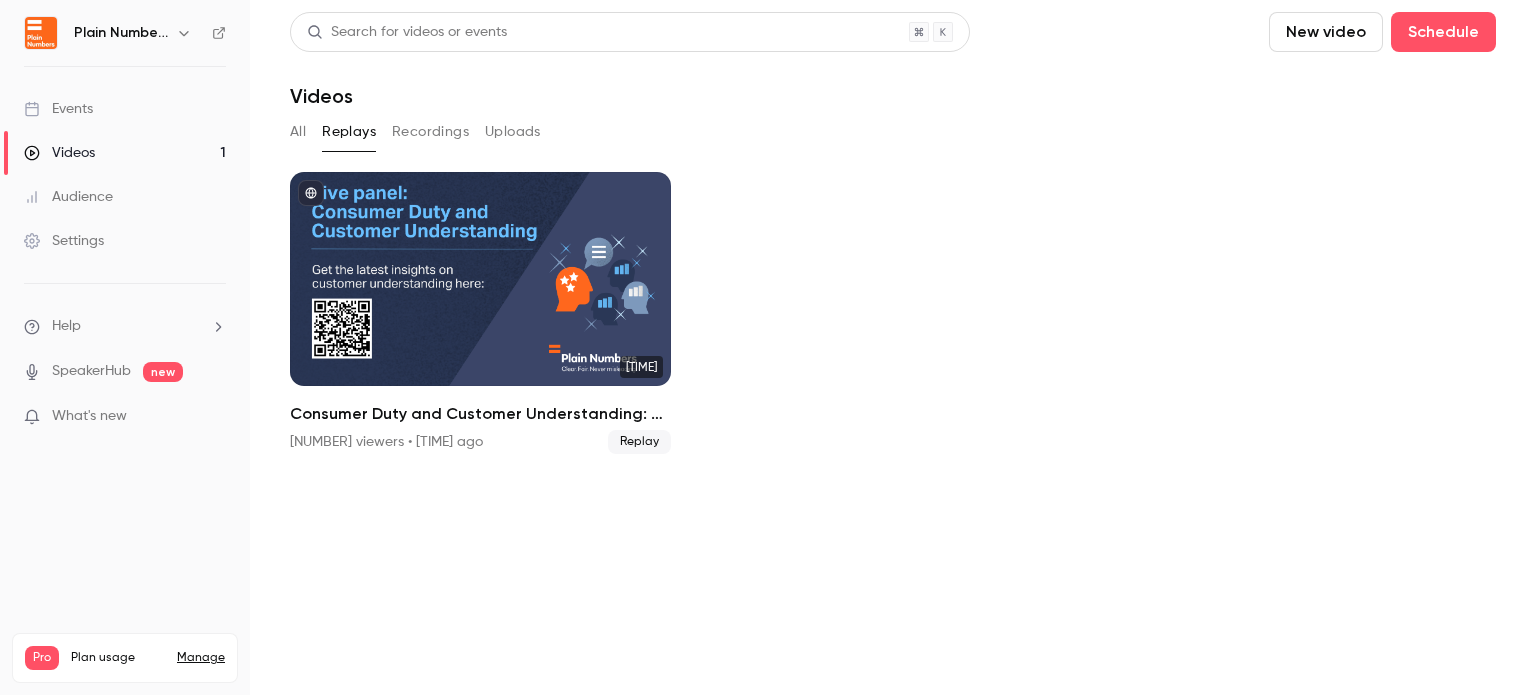 click on "Recordings" at bounding box center (430, 132) 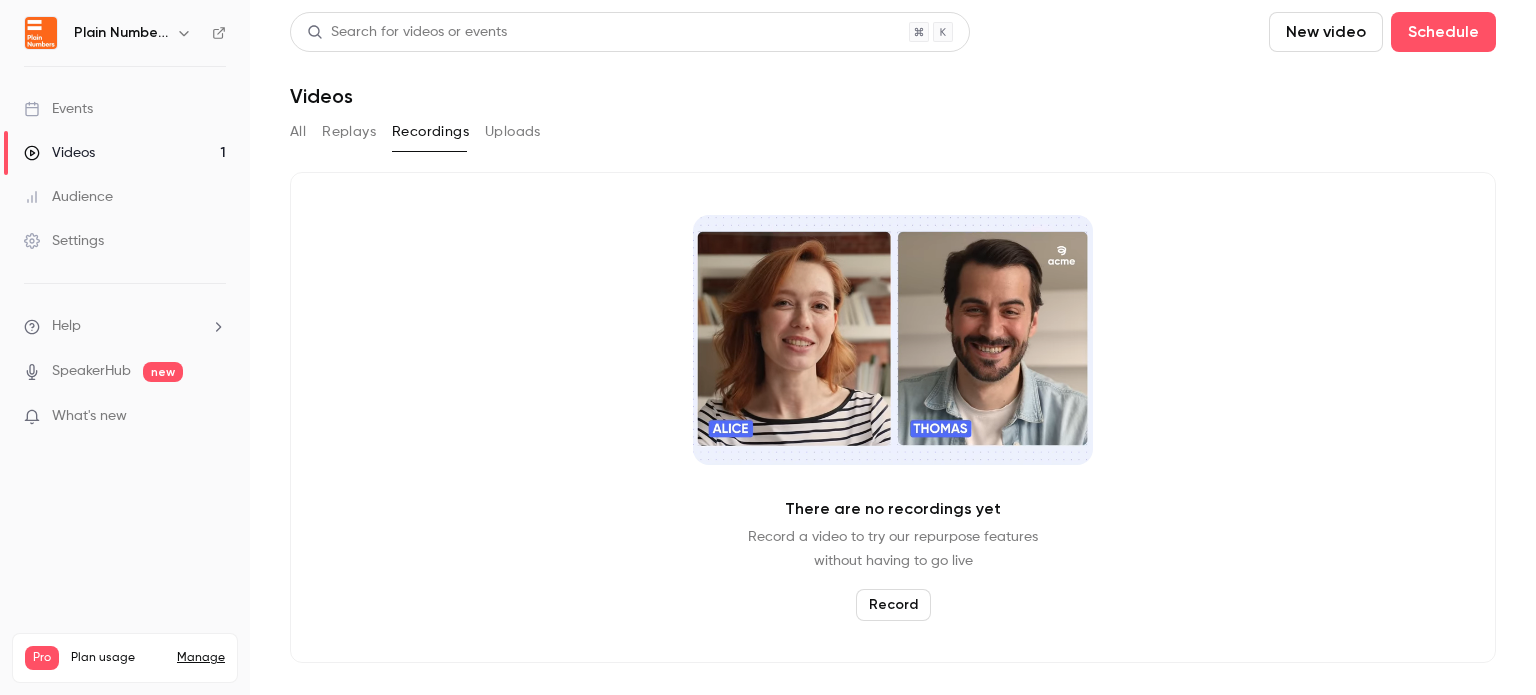 click on "Record" at bounding box center [893, 605] 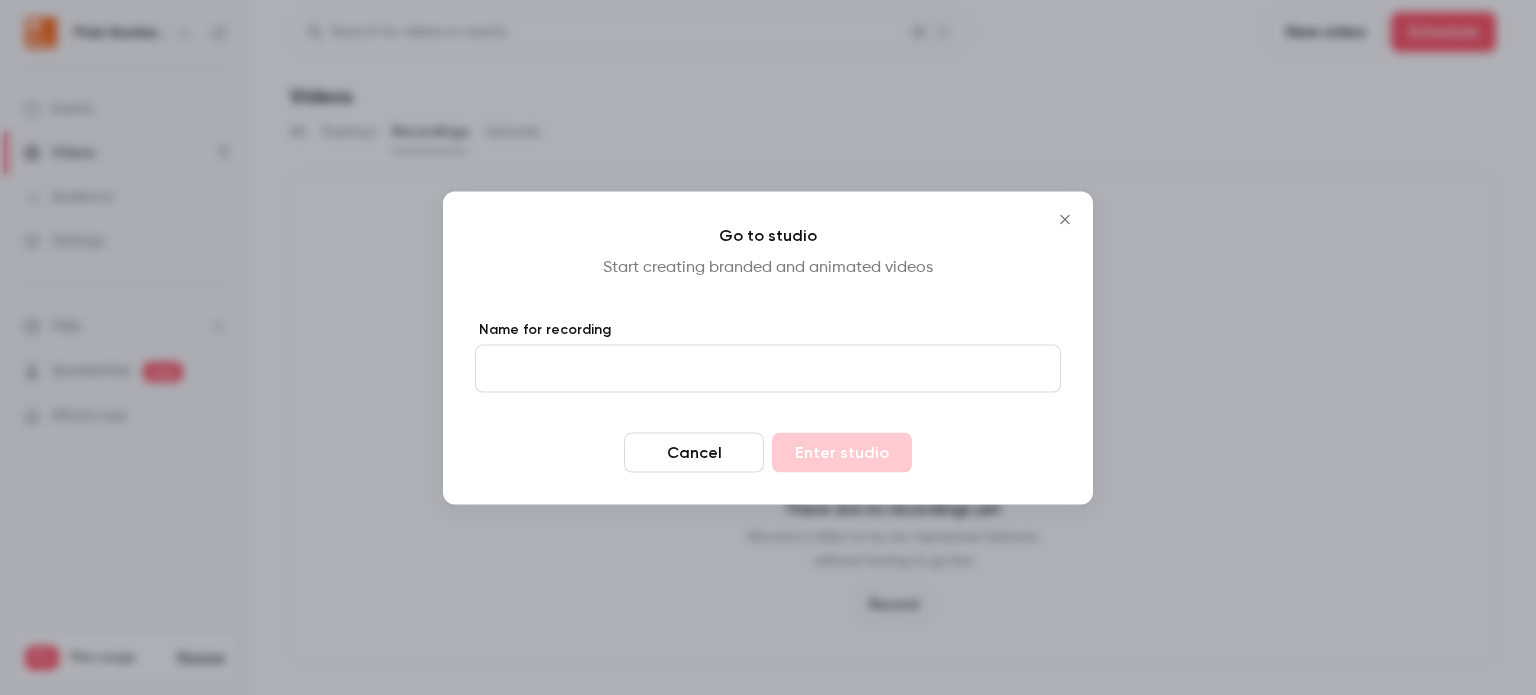 click 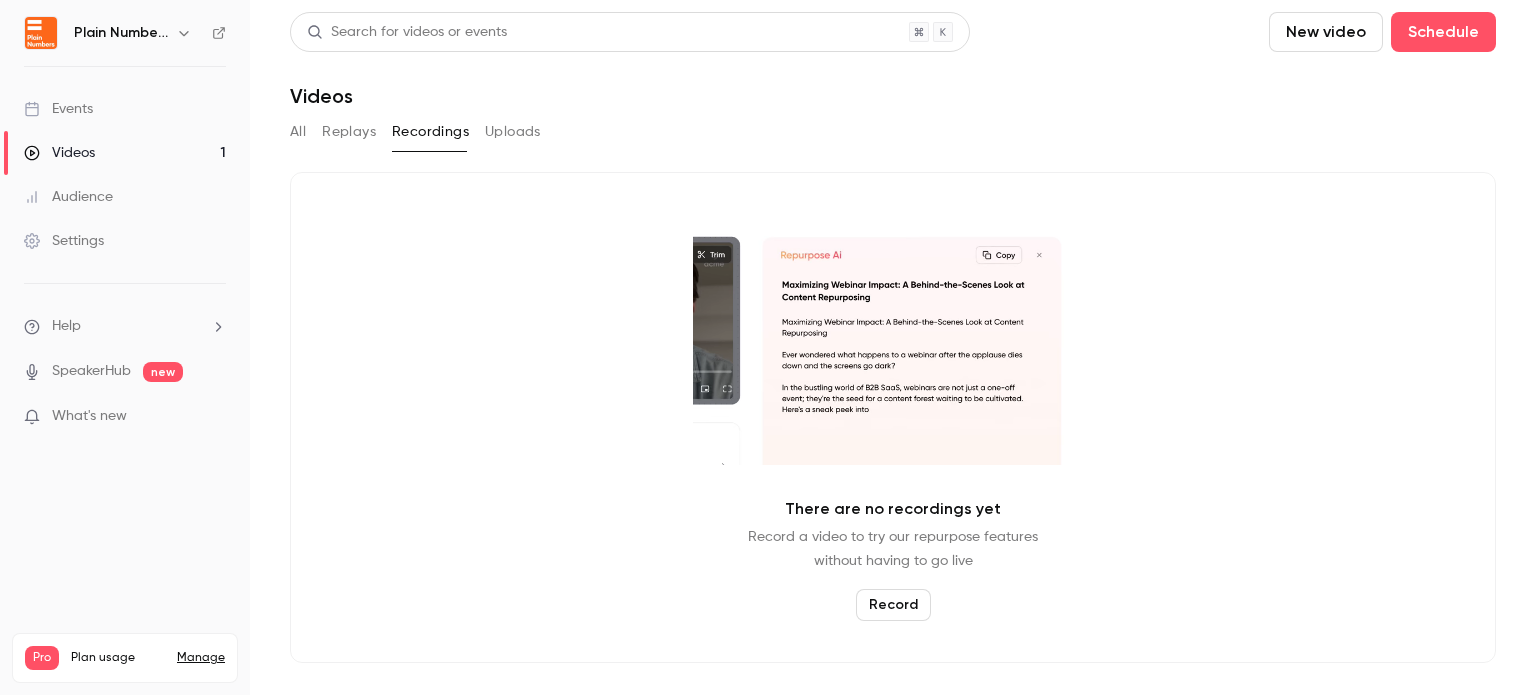 click on "Record" at bounding box center (893, 605) 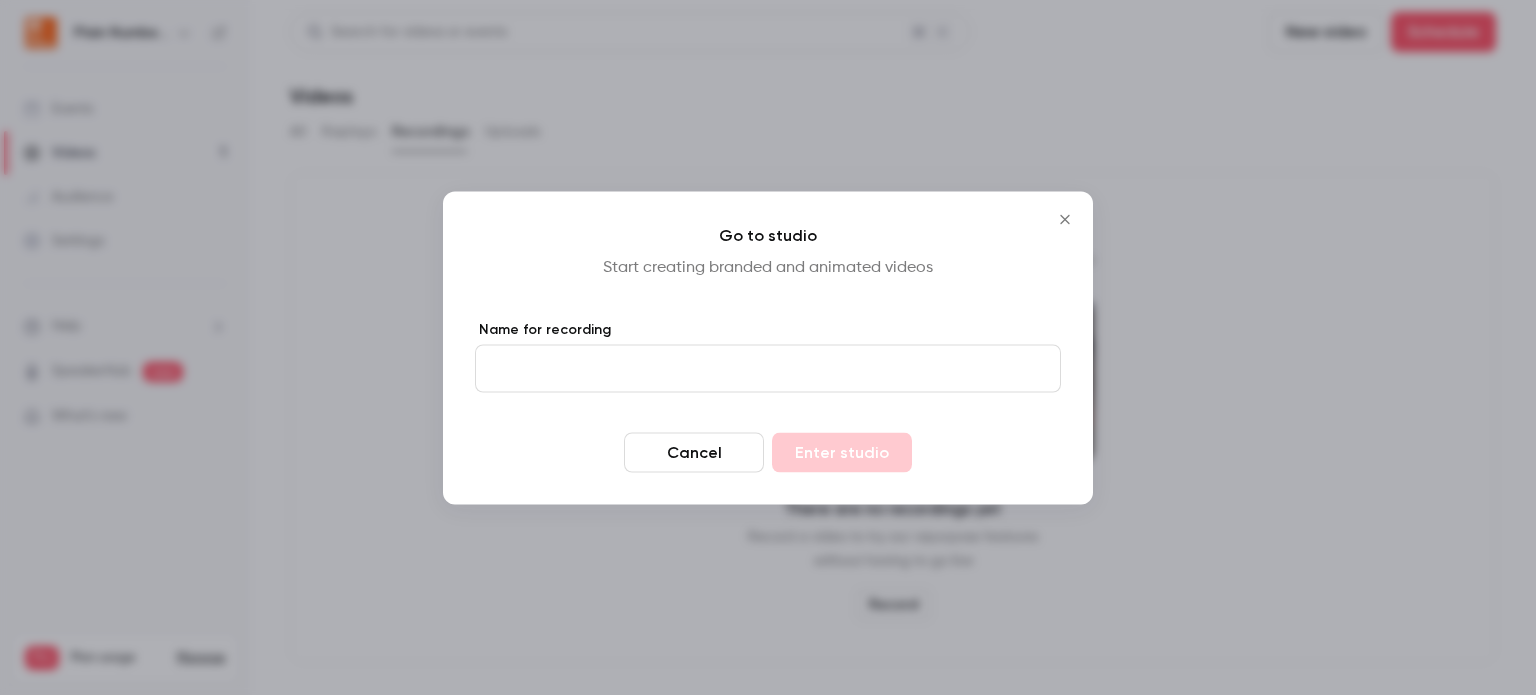 click on "Name for recording" at bounding box center [768, 368] 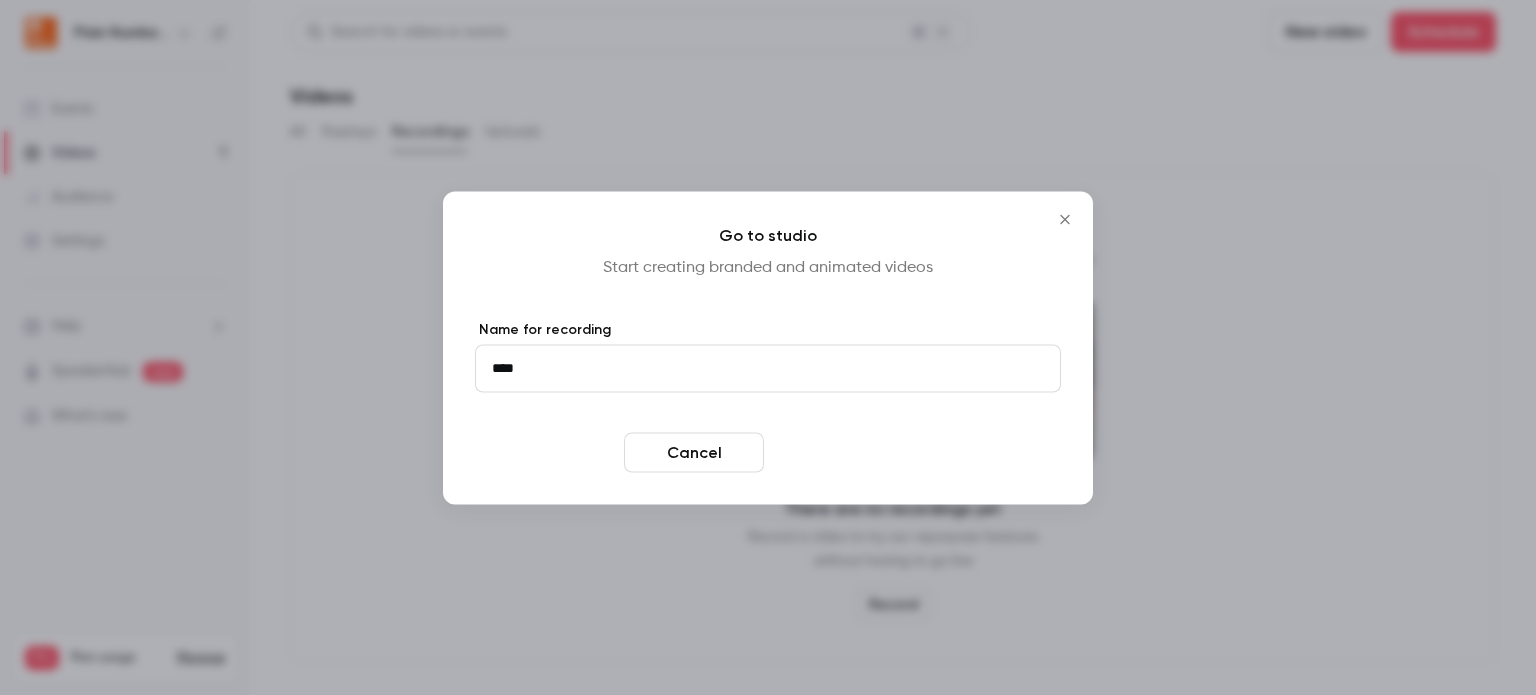 type on "****" 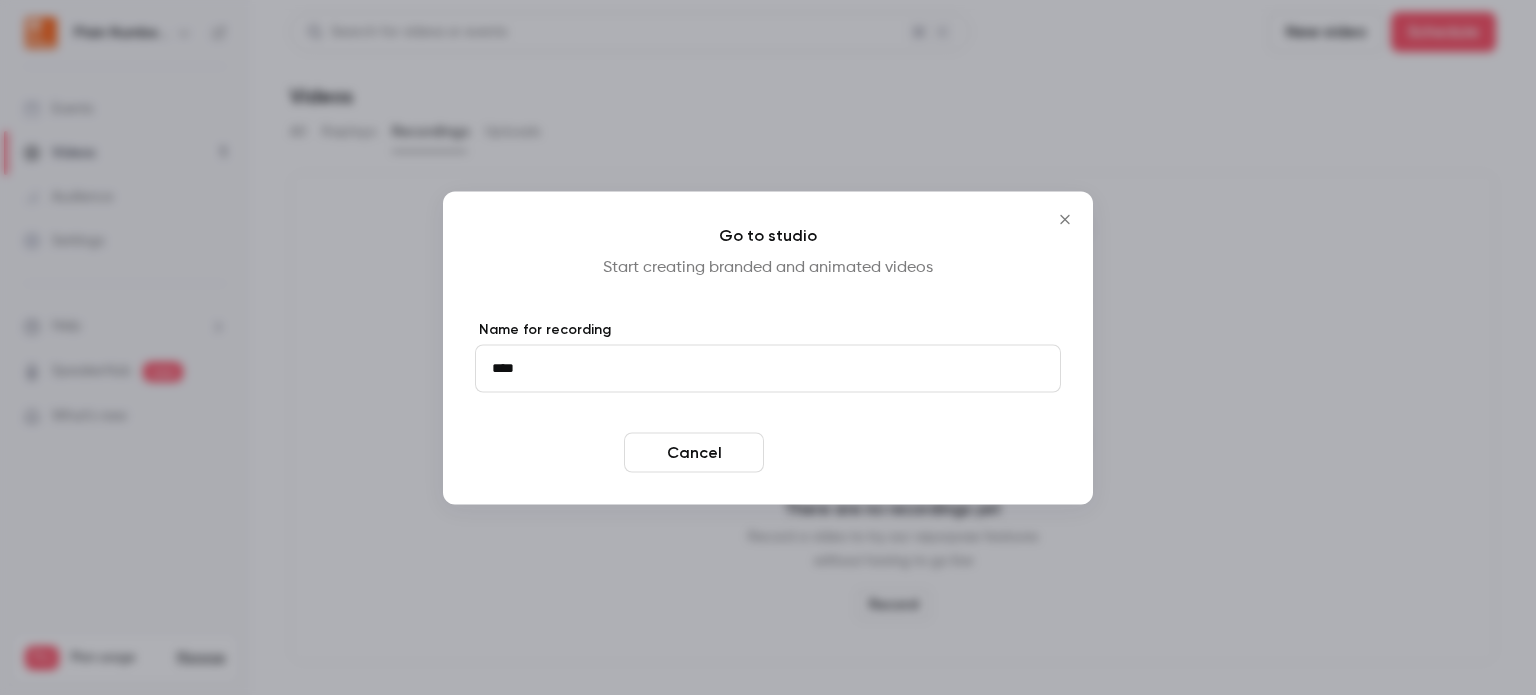 click on "Enter studio" at bounding box center (842, 452) 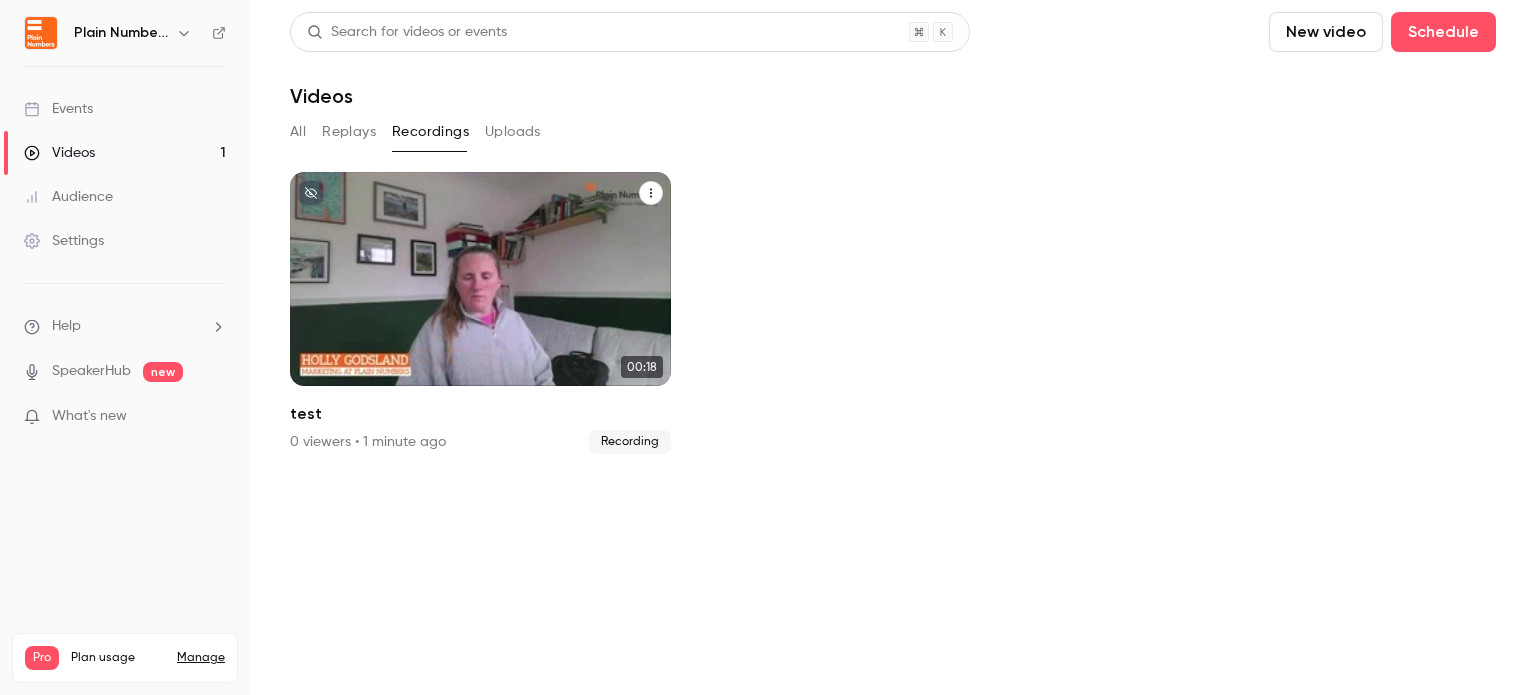 click on "Plain Numbers  Aug 7 test" at bounding box center (480, 279) 